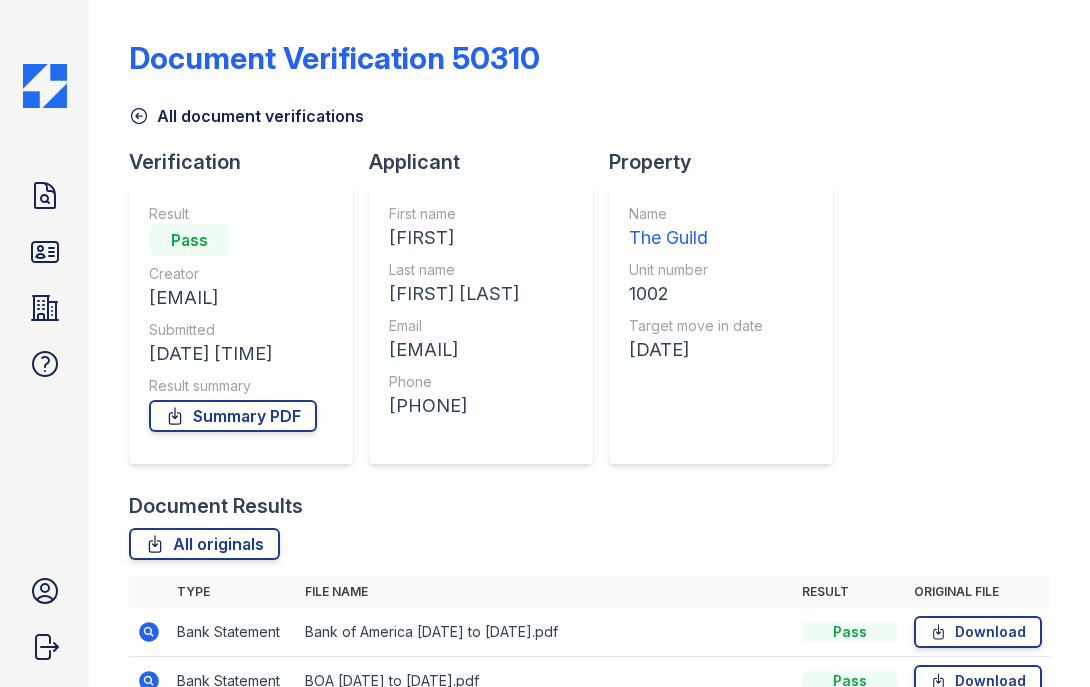 scroll, scrollTop: 0, scrollLeft: 0, axis: both 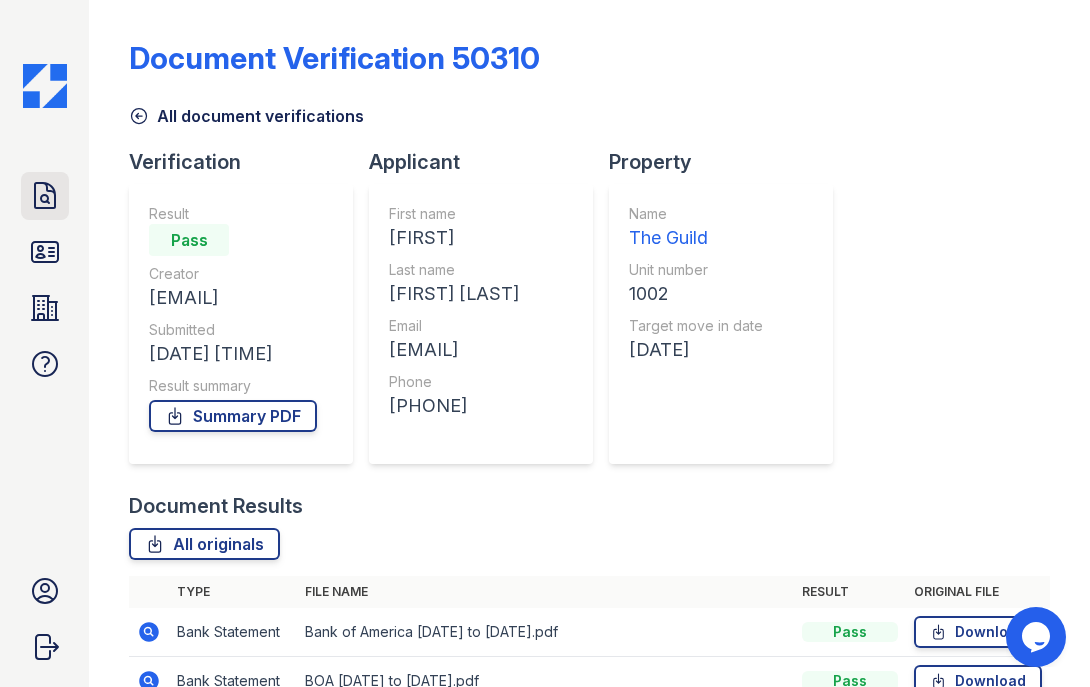 click 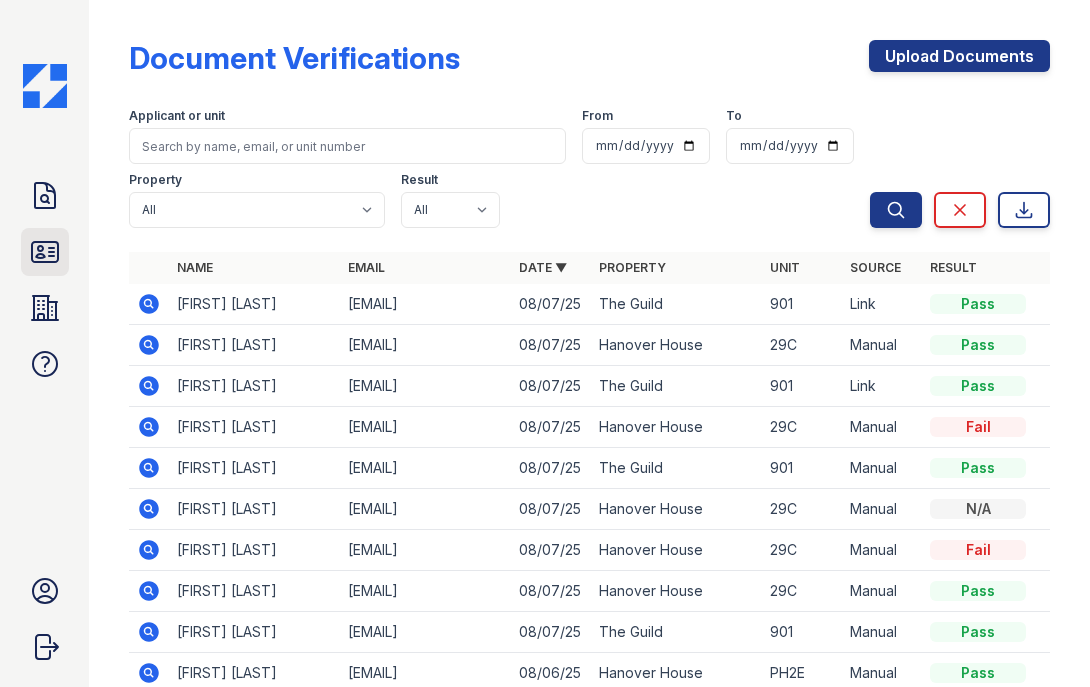 click 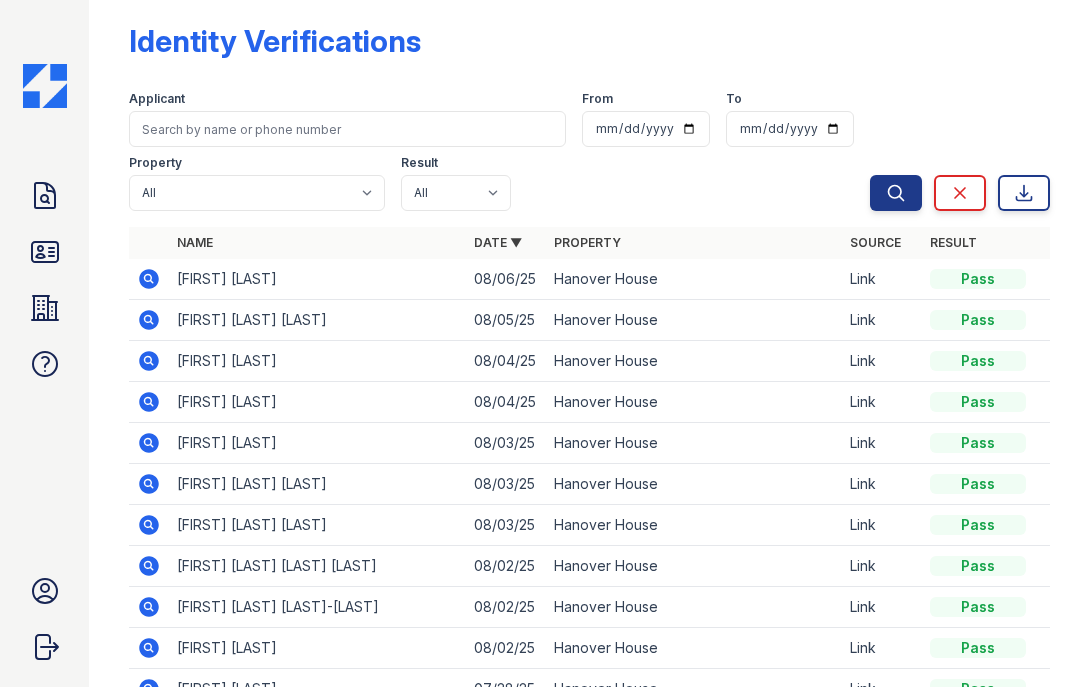 scroll, scrollTop: 16, scrollLeft: 0, axis: vertical 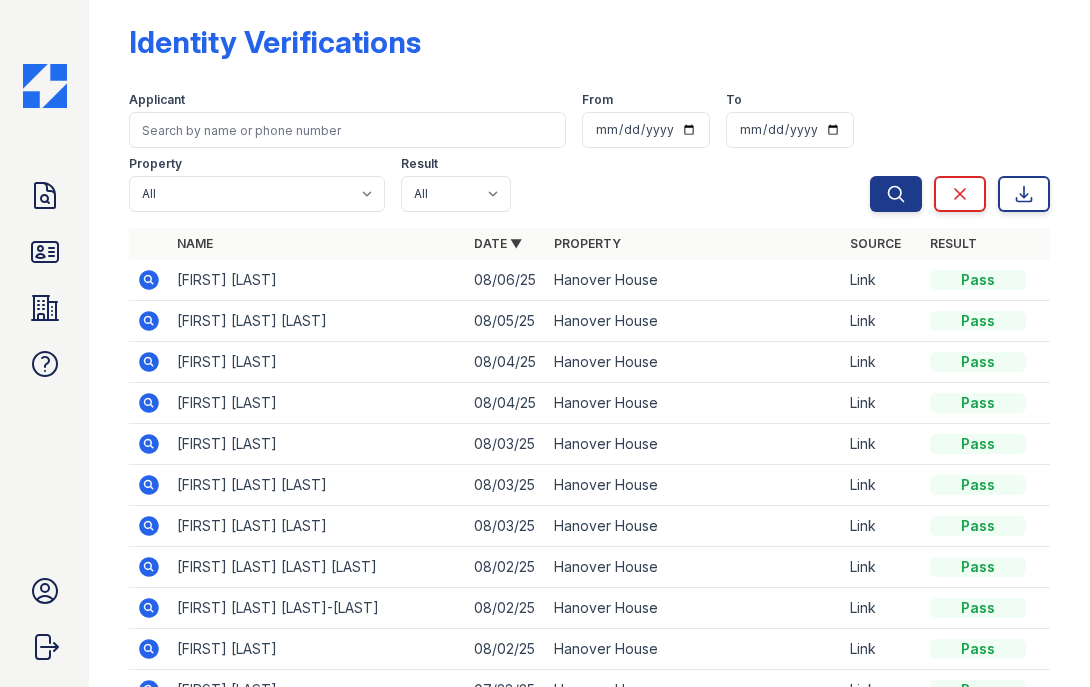 click on "[FIRST] [LAST]" at bounding box center [317, 280] 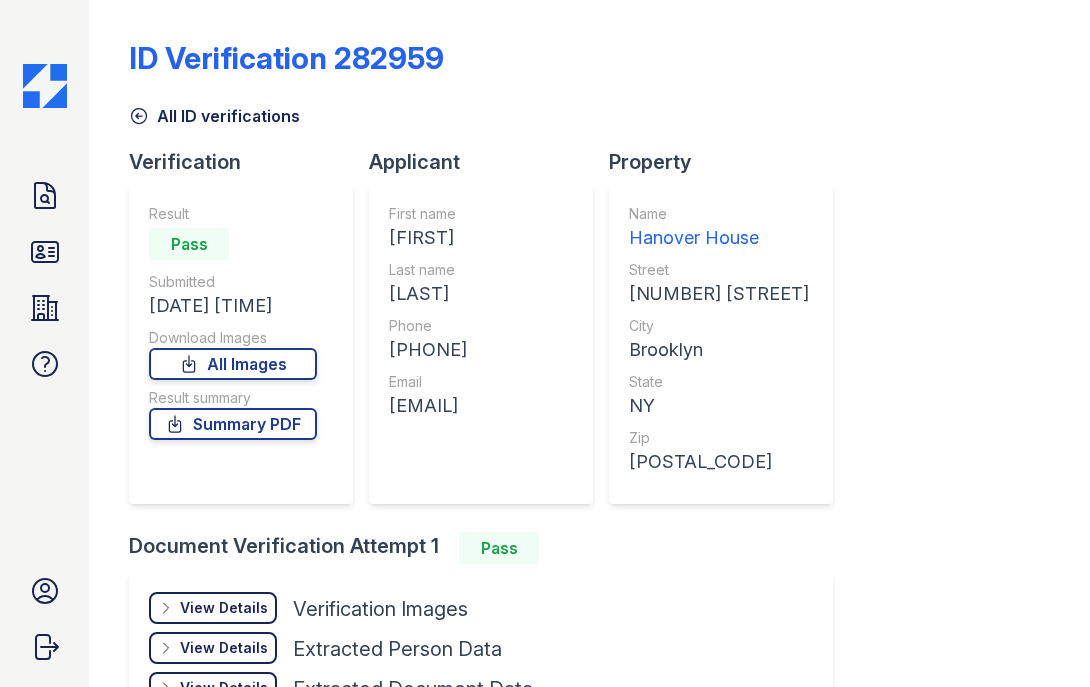 scroll, scrollTop: 0, scrollLeft: 0, axis: both 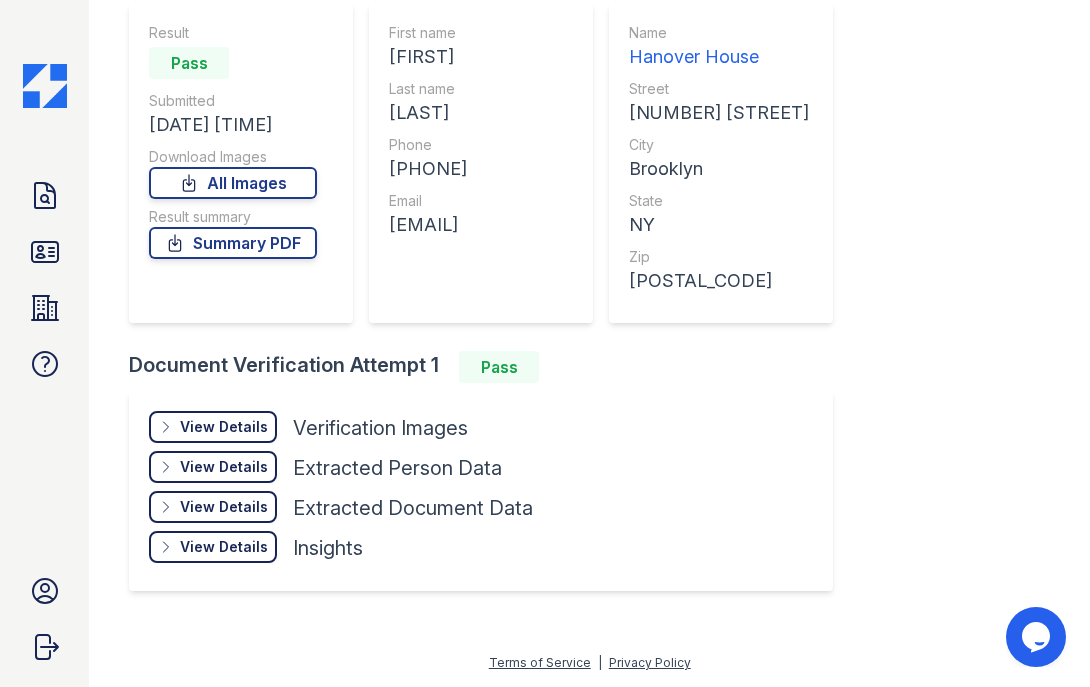 click on "View Details" at bounding box center [224, 427] 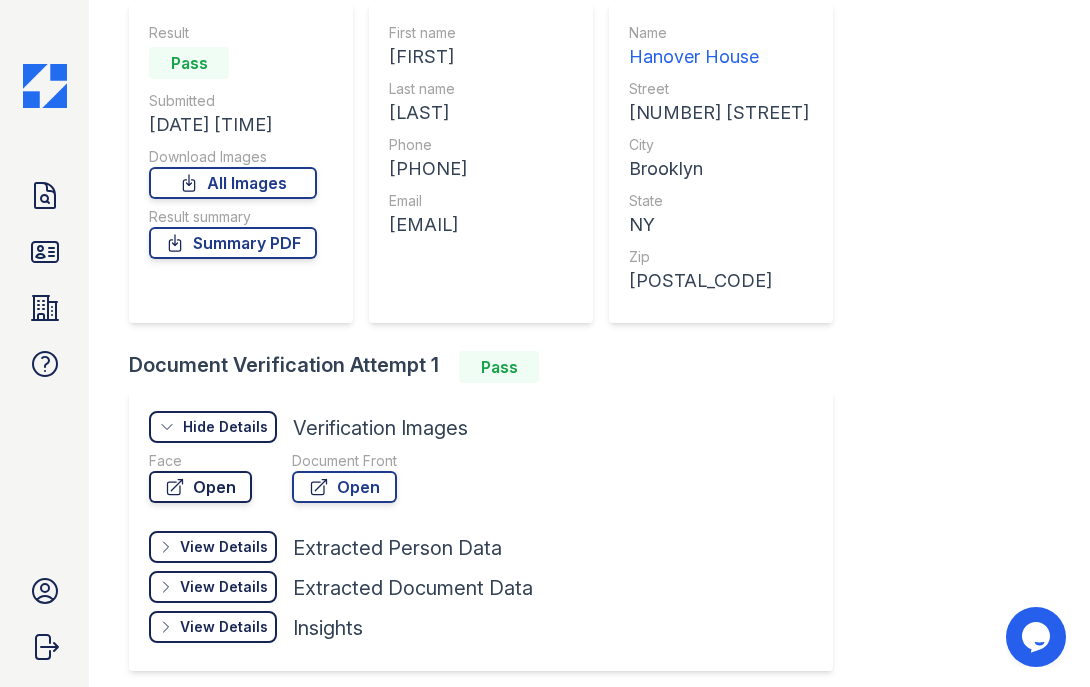 click on "Open" at bounding box center [200, 487] 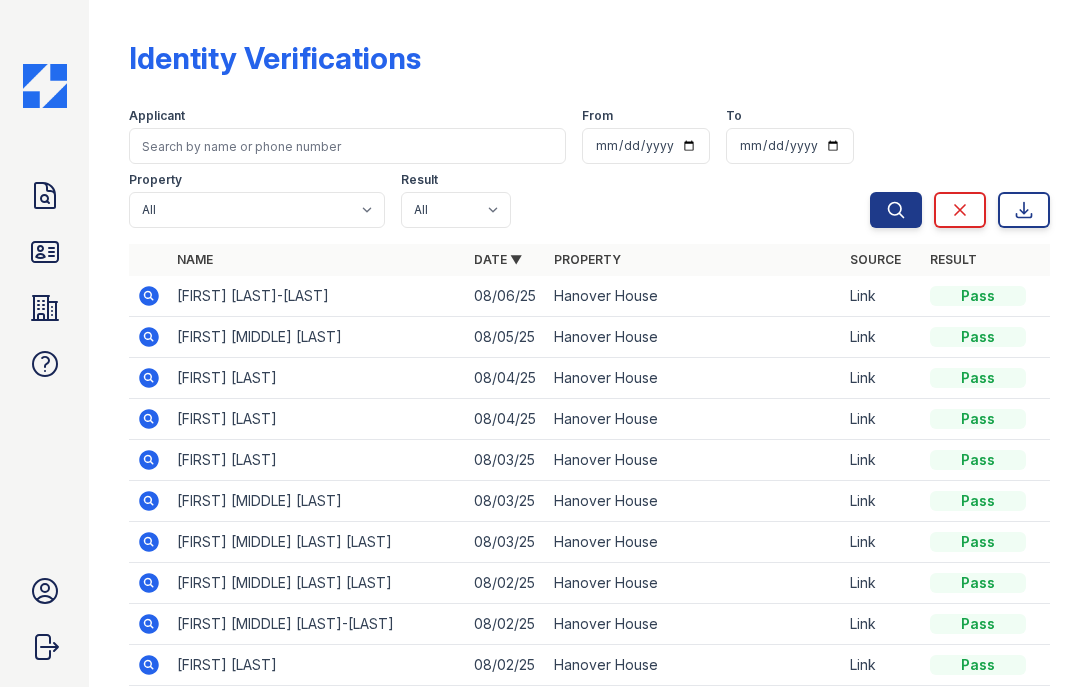 scroll, scrollTop: 0, scrollLeft: 0, axis: both 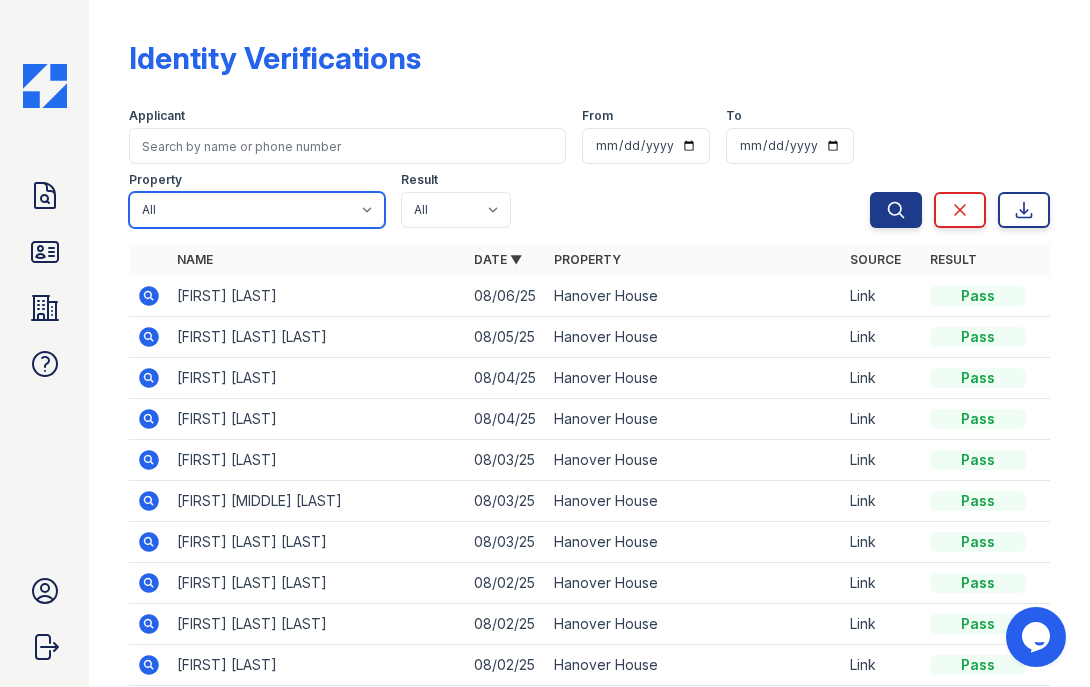 click on "[ADDRESS]
[ADDRESS]
[ADDRESS]" at bounding box center [257, 210] 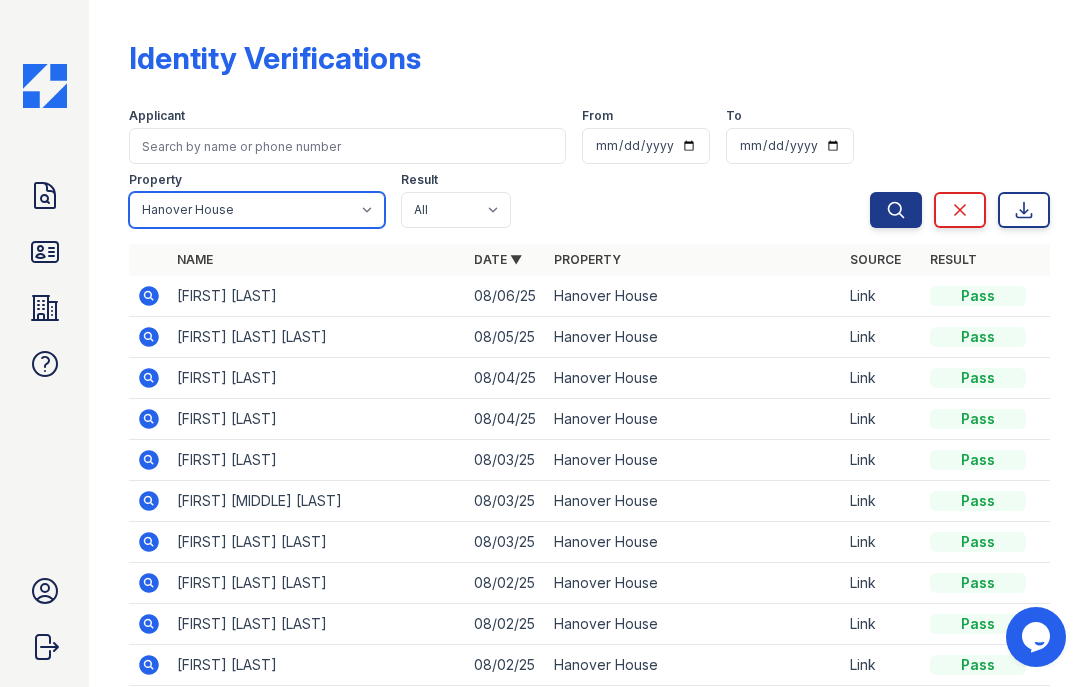 click on "[ADDRESS]
[ADDRESS]
[ADDRESS]" at bounding box center (257, 210) 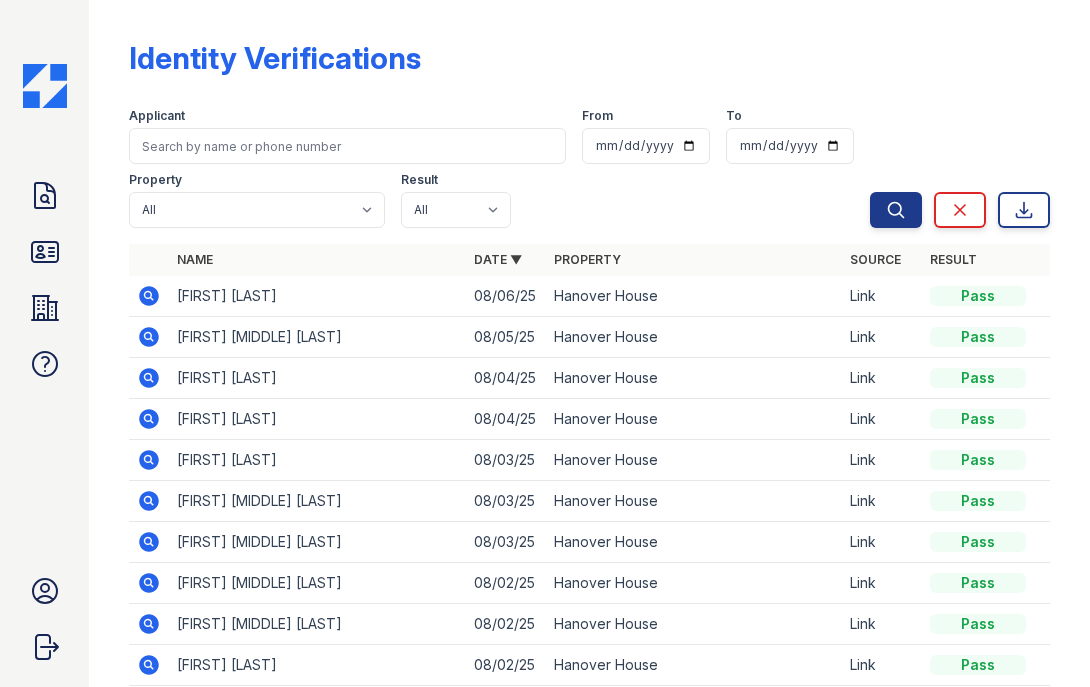 scroll, scrollTop: 0, scrollLeft: 0, axis: both 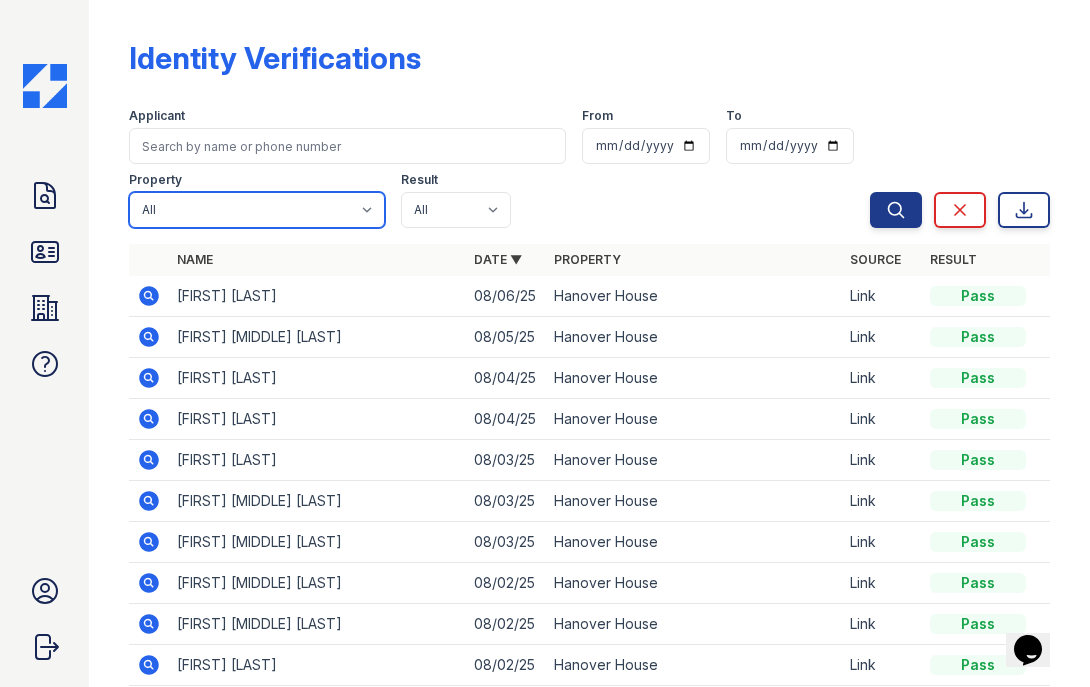 click on "All
[STREET]
[STREET]" at bounding box center [257, 210] 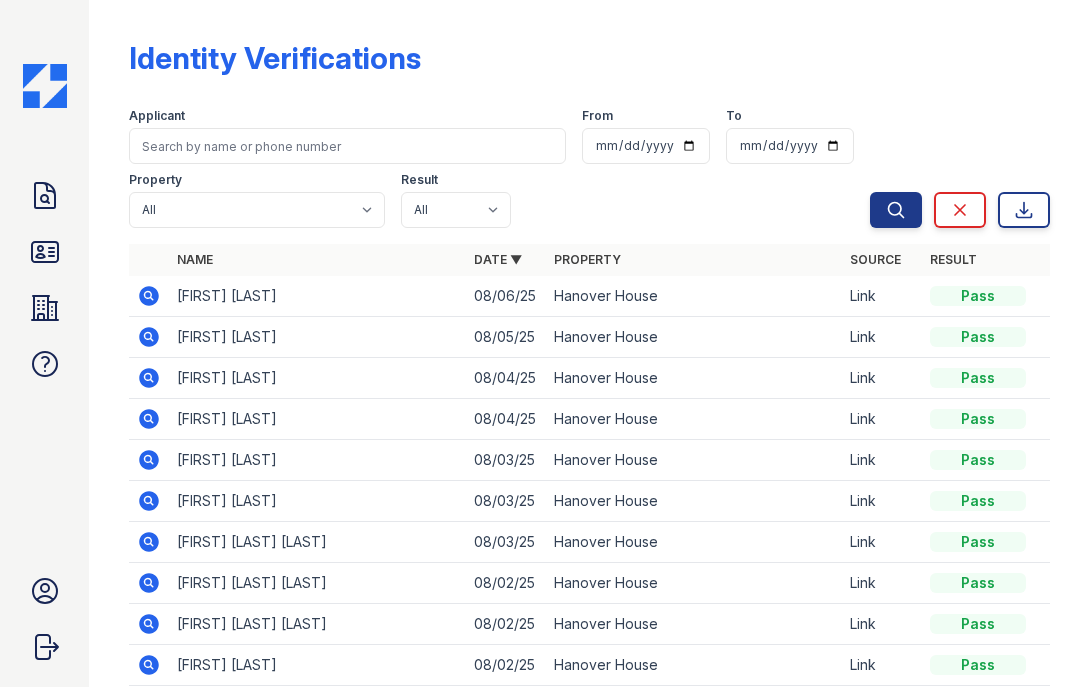 scroll, scrollTop: 0, scrollLeft: 0, axis: both 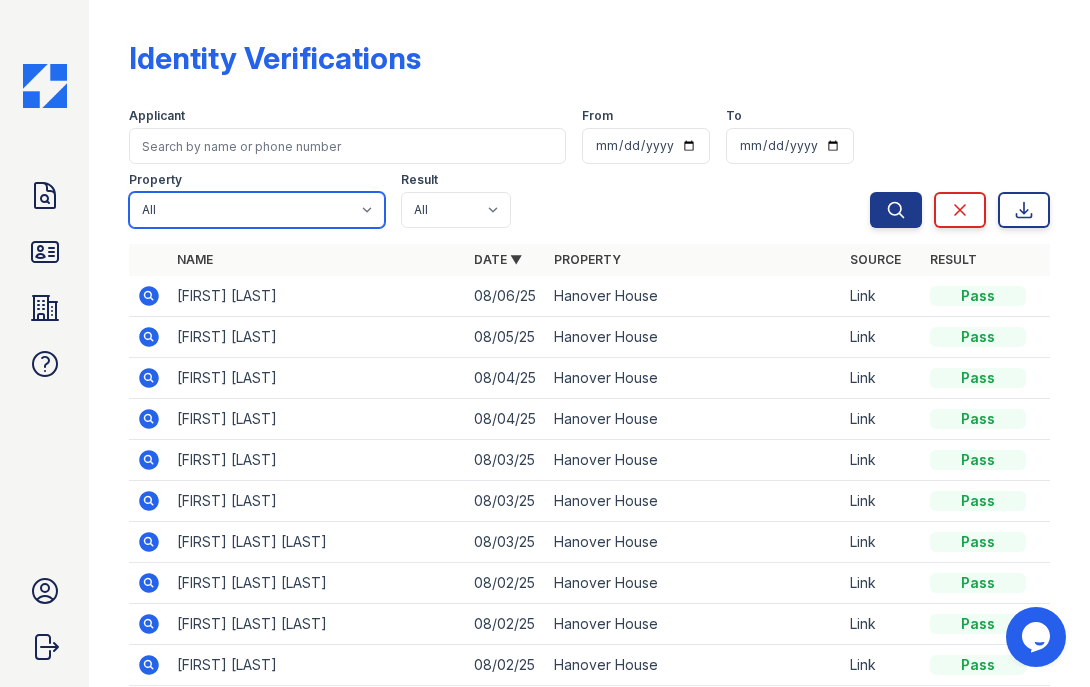 click on "All
[STREET]
[STREET]" at bounding box center (257, 210) 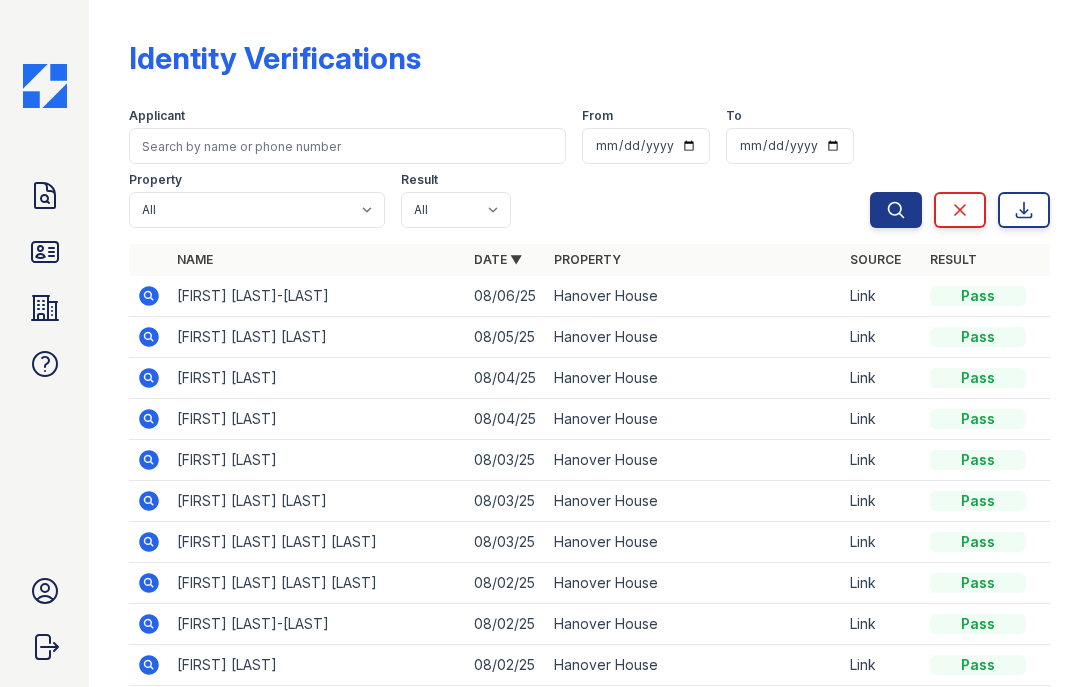 scroll, scrollTop: 0, scrollLeft: 0, axis: both 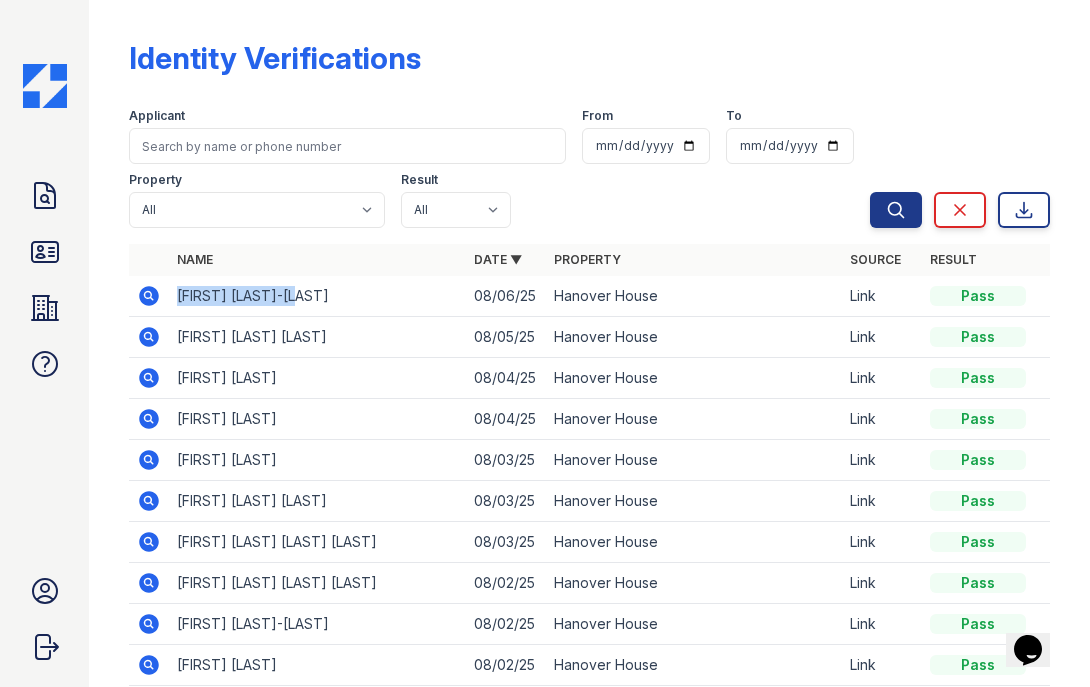 drag, startPoint x: 347, startPoint y: 298, endPoint x: 177, endPoint y: 294, distance: 170.04706 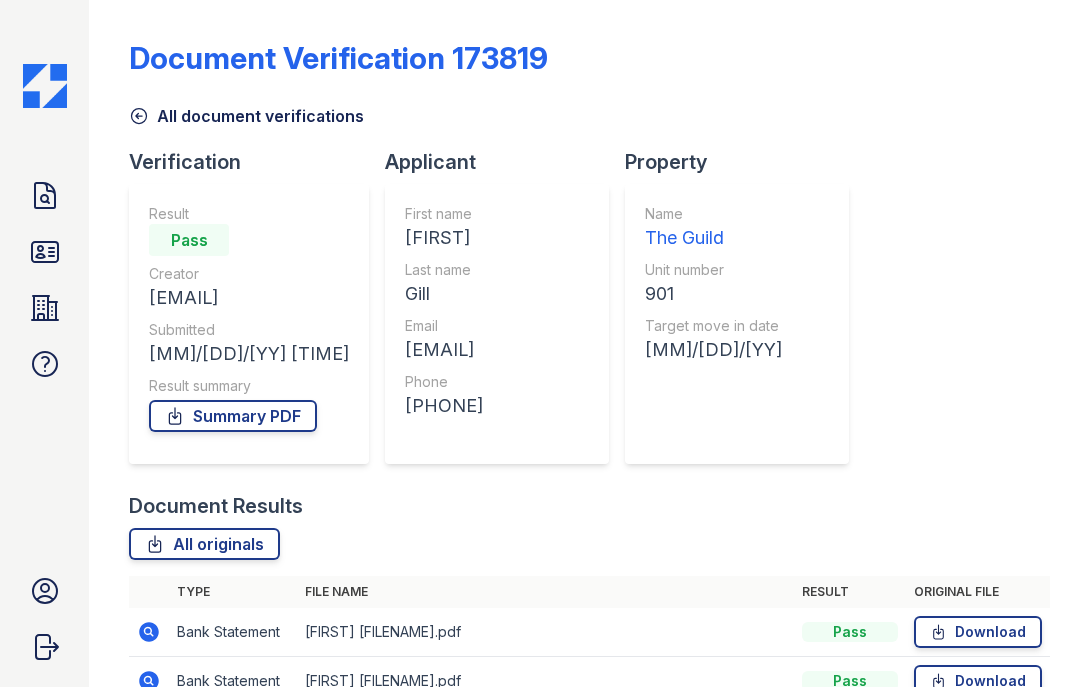 scroll, scrollTop: 0, scrollLeft: 0, axis: both 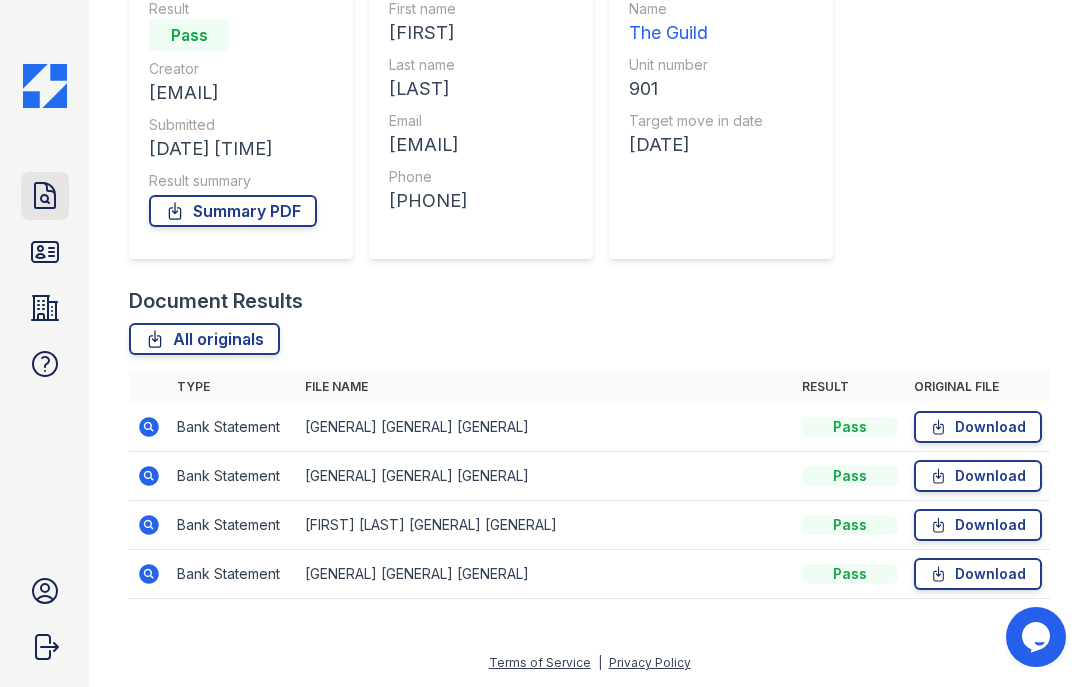 click 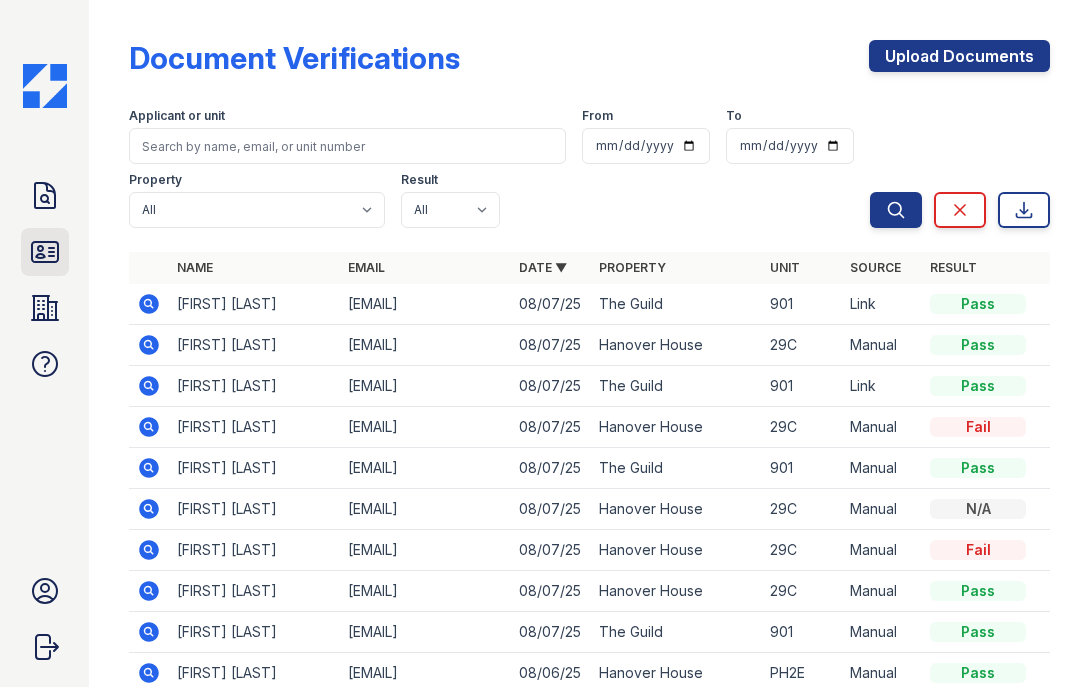 click 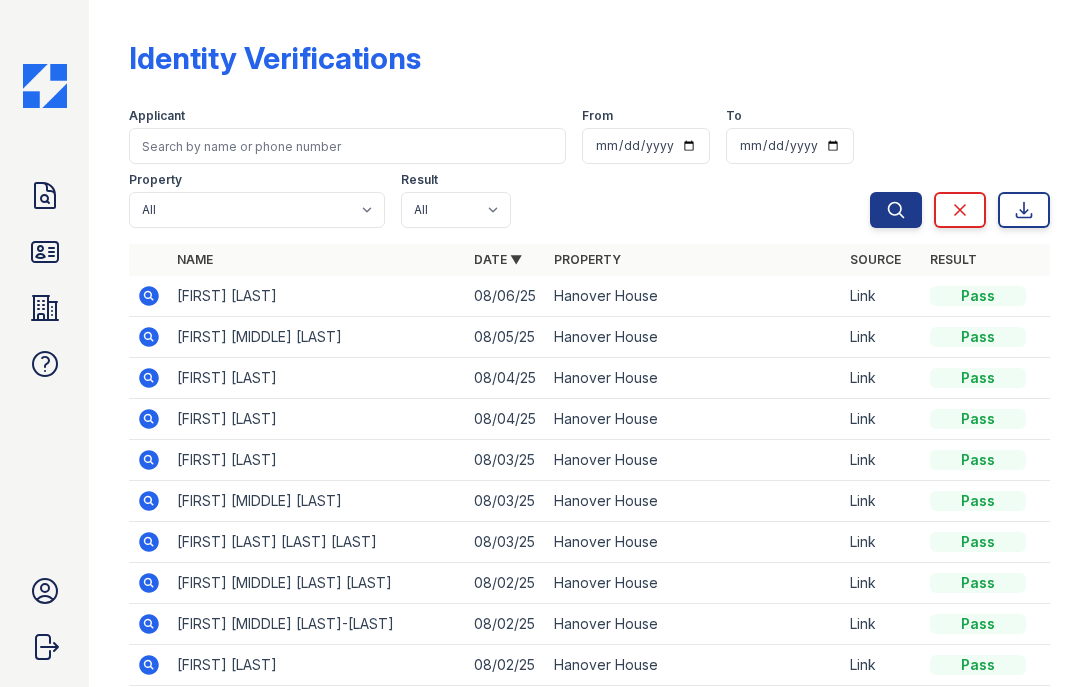 click on "[FIRST] [LAST]" at bounding box center (317, 296) 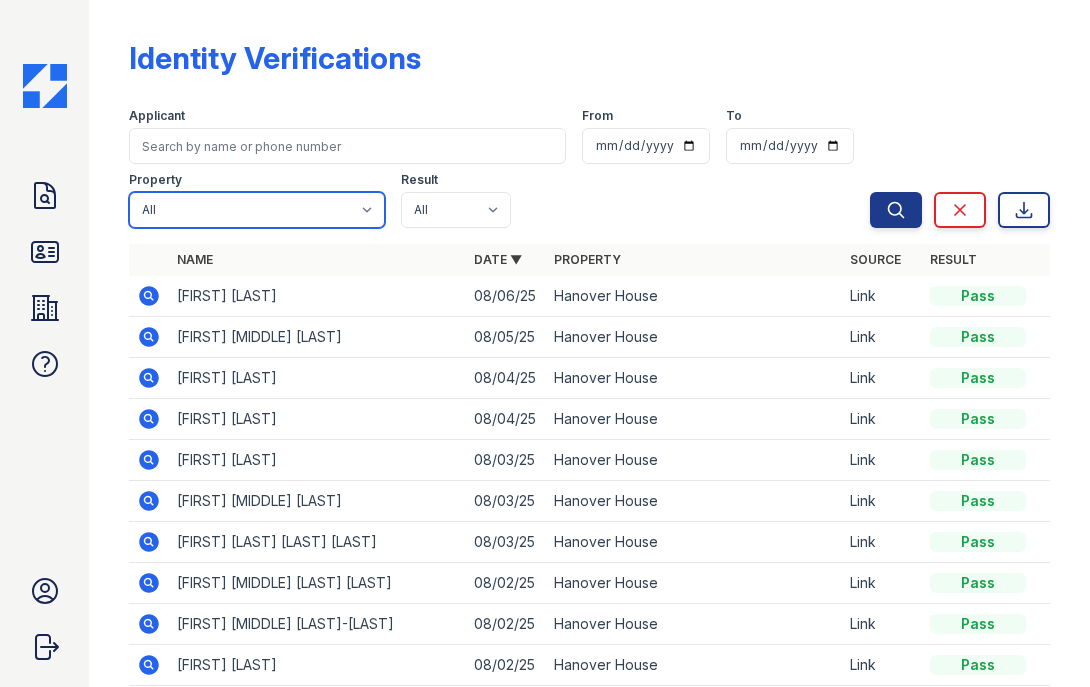 click on "All
[STREET]
[COMPANY]" at bounding box center (257, 210) 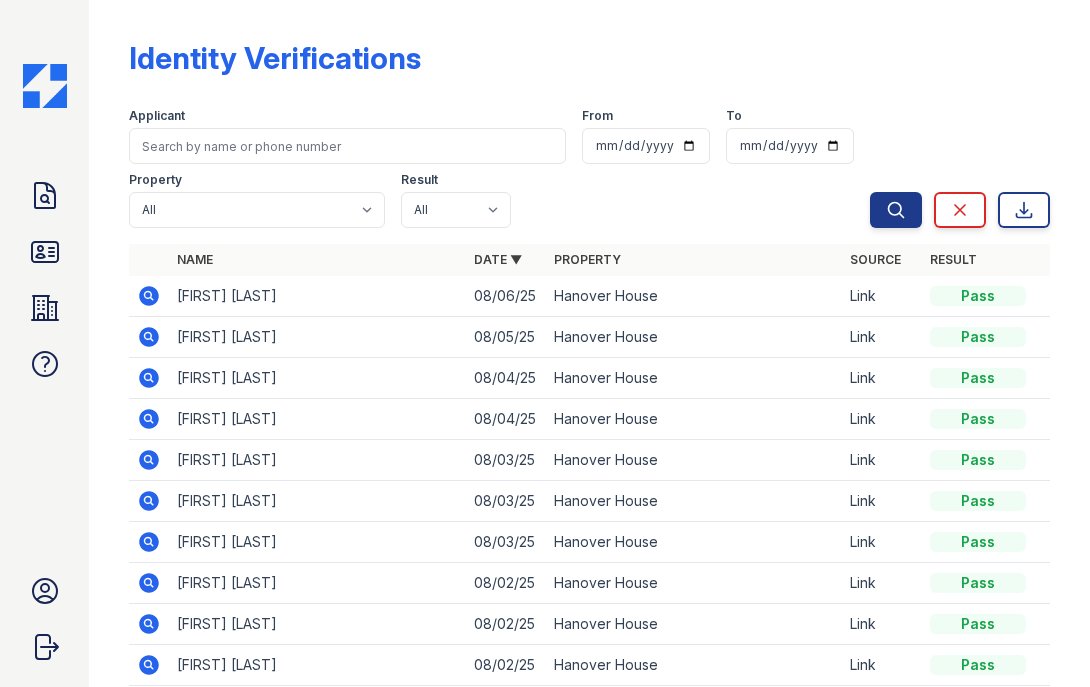 scroll, scrollTop: 0, scrollLeft: 0, axis: both 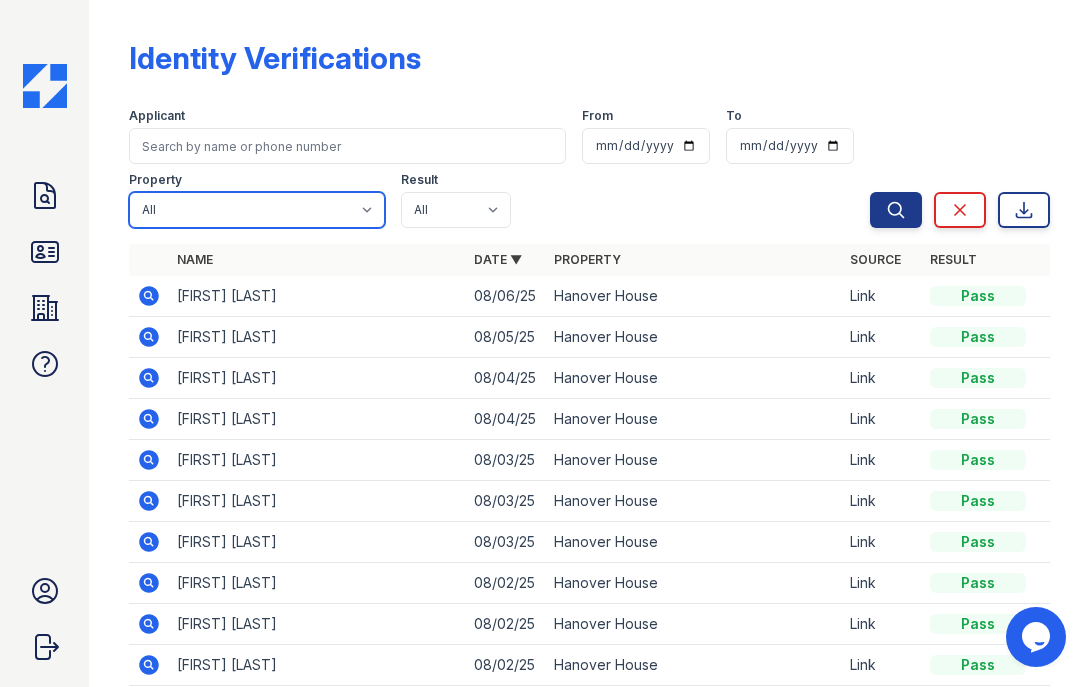 click on "All
[STREET]
[COMPANY]" at bounding box center (257, 210) 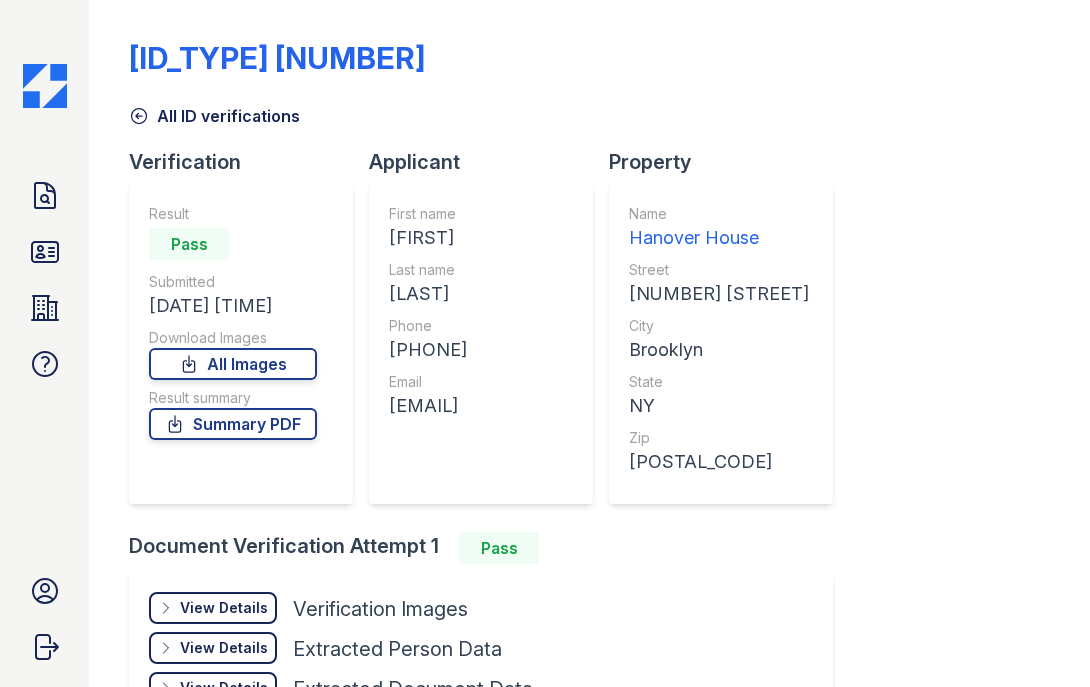 scroll, scrollTop: 0, scrollLeft: 0, axis: both 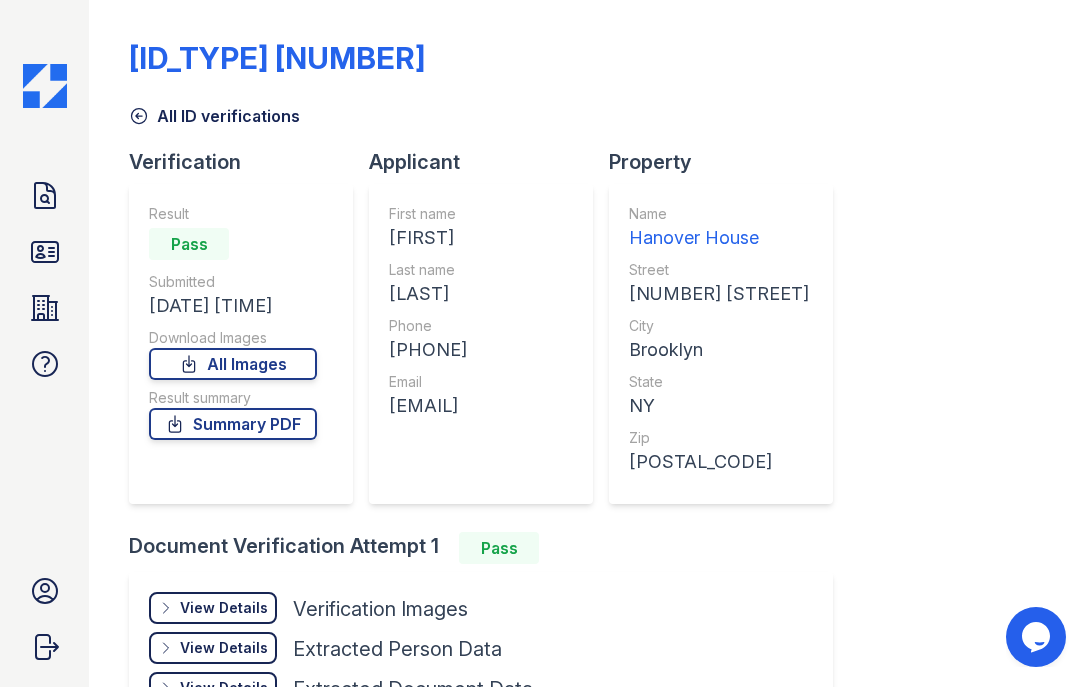 drag, startPoint x: 510, startPoint y: 289, endPoint x: 422, endPoint y: 286, distance: 88.051125 